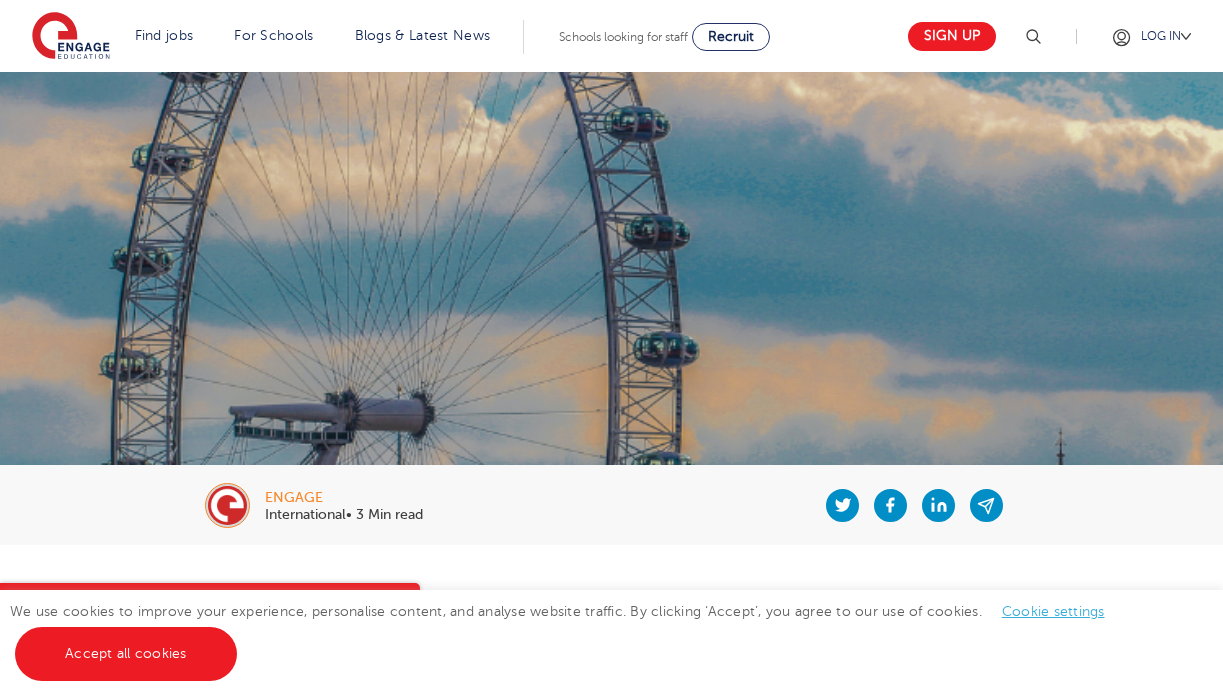 scroll, scrollTop: 0, scrollLeft: 0, axis: both 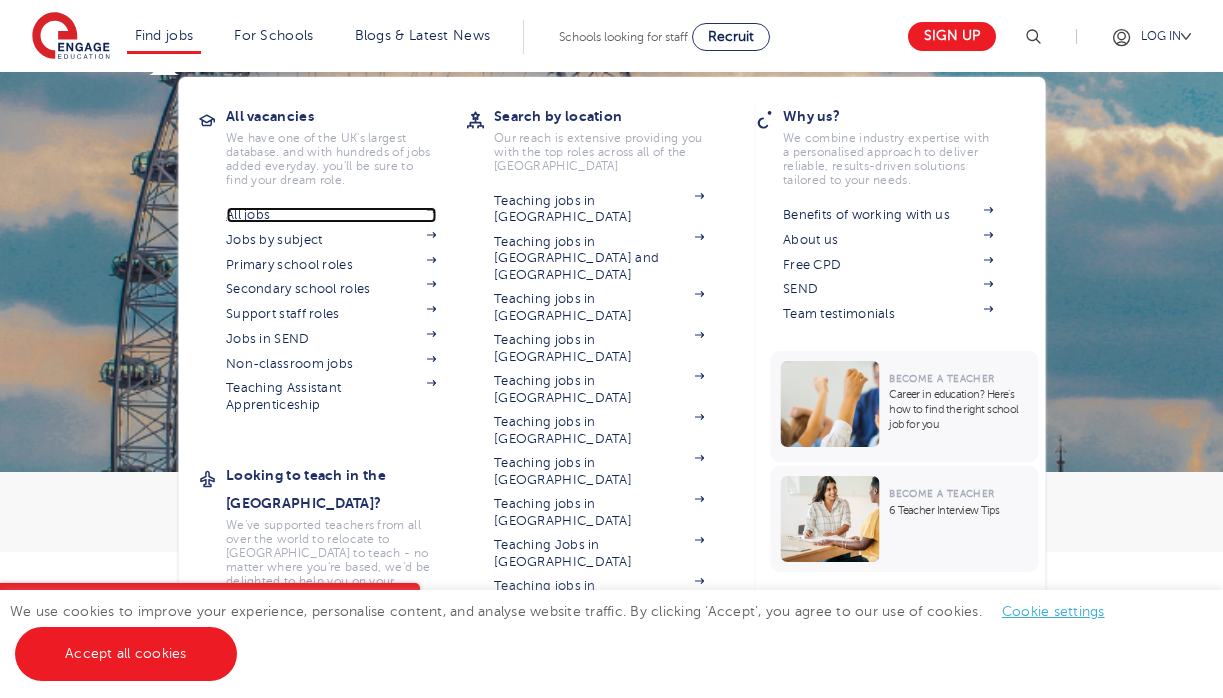 click on "All jobs" at bounding box center (331, 215) 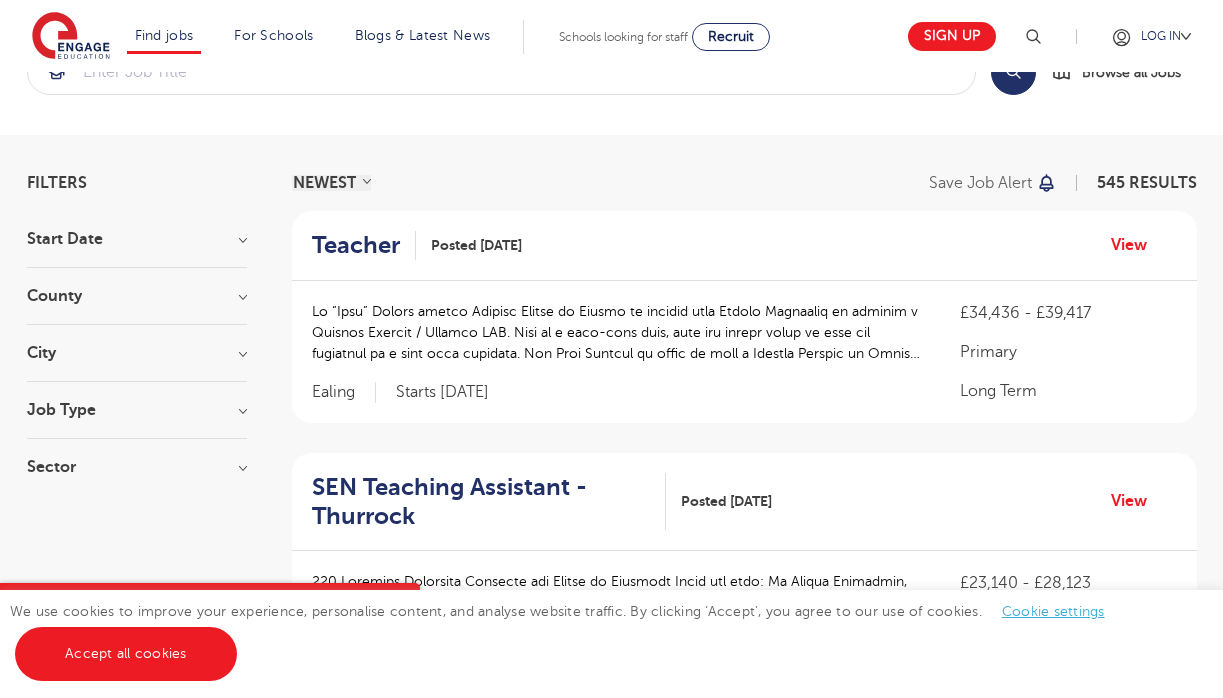 scroll, scrollTop: 77, scrollLeft: 0, axis: vertical 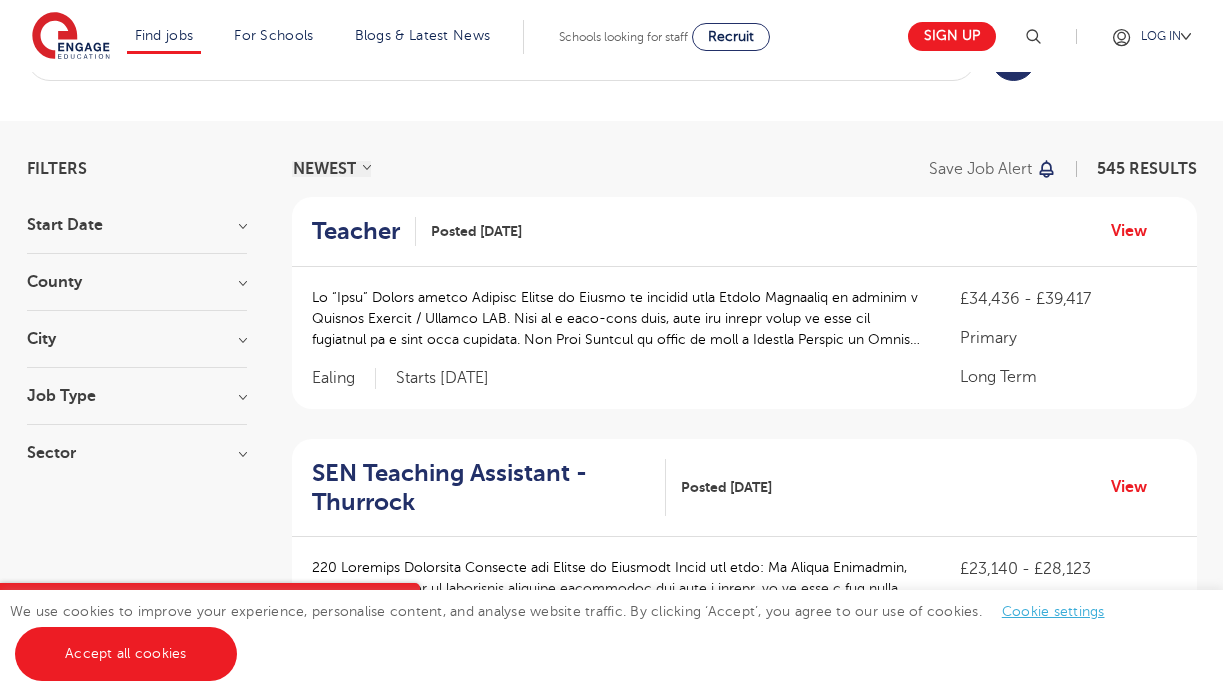 click on "Job Type" at bounding box center [137, 396] 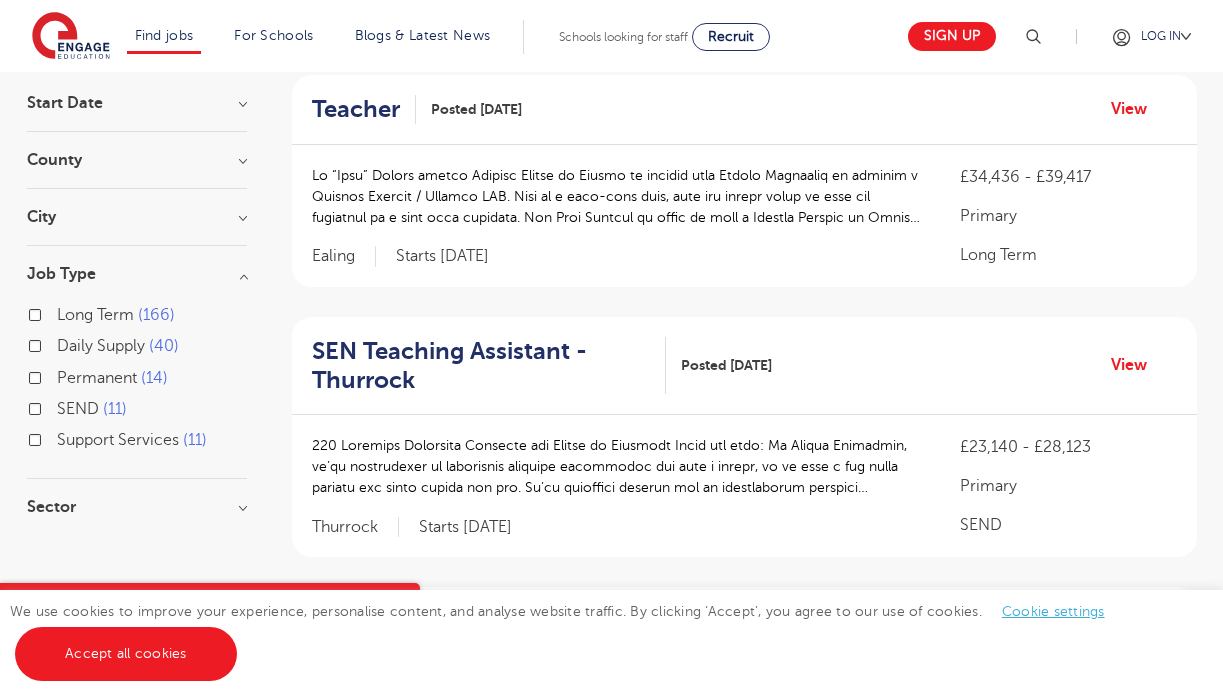 scroll, scrollTop: 214, scrollLeft: 0, axis: vertical 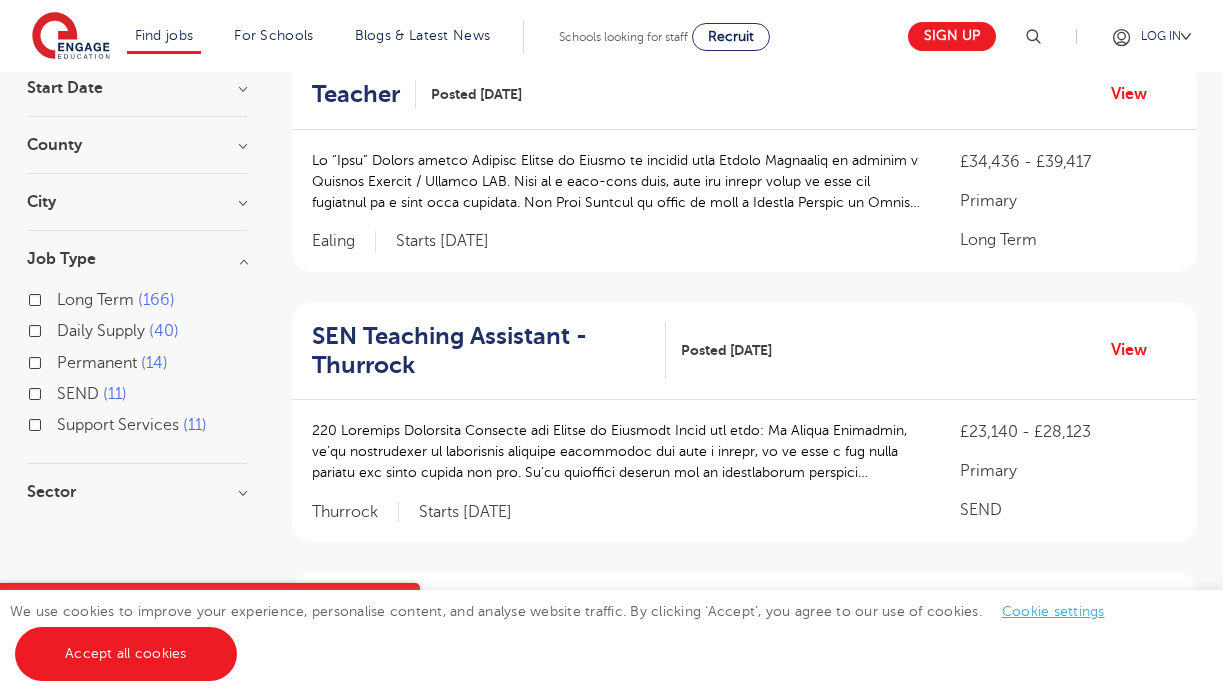 click on "Sector" at bounding box center (137, 492) 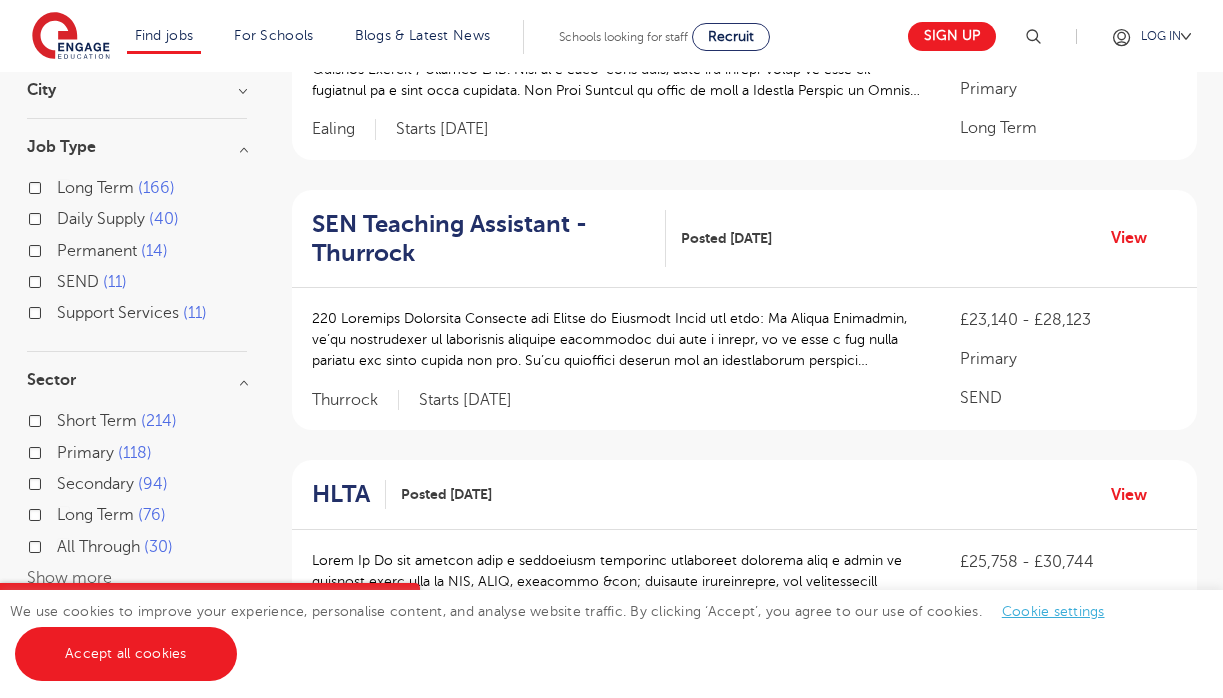 scroll, scrollTop: 382, scrollLeft: 0, axis: vertical 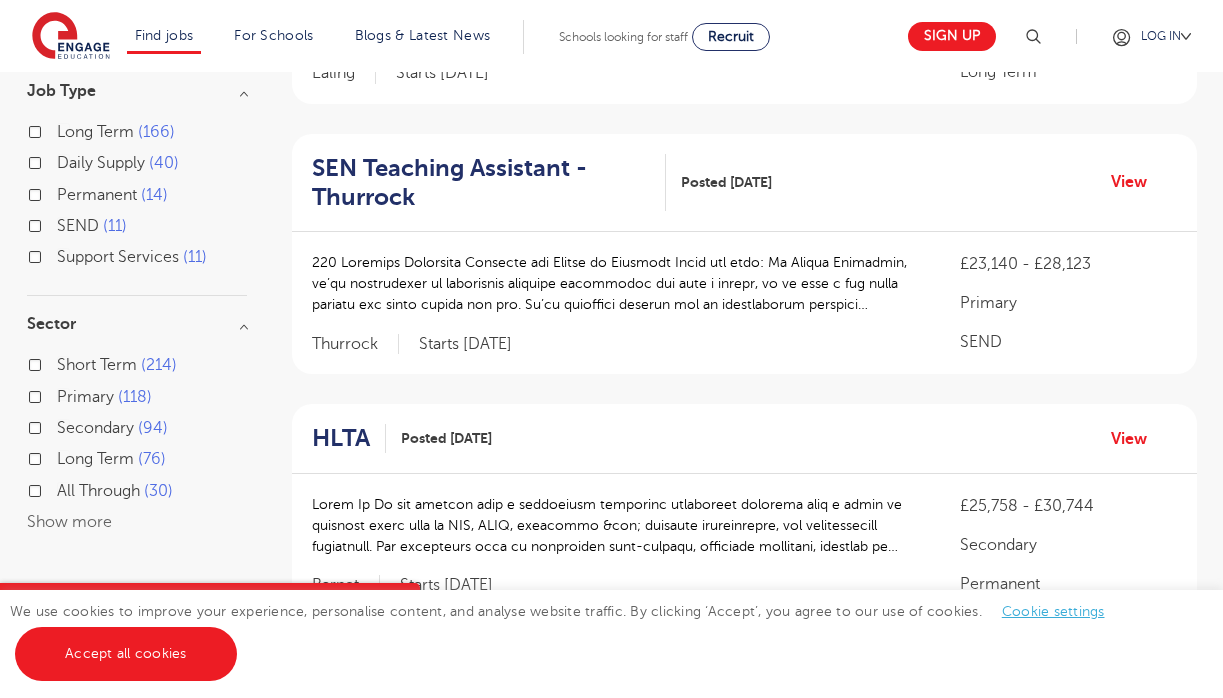 click on "Primary   118" at bounding box center (104, 397) 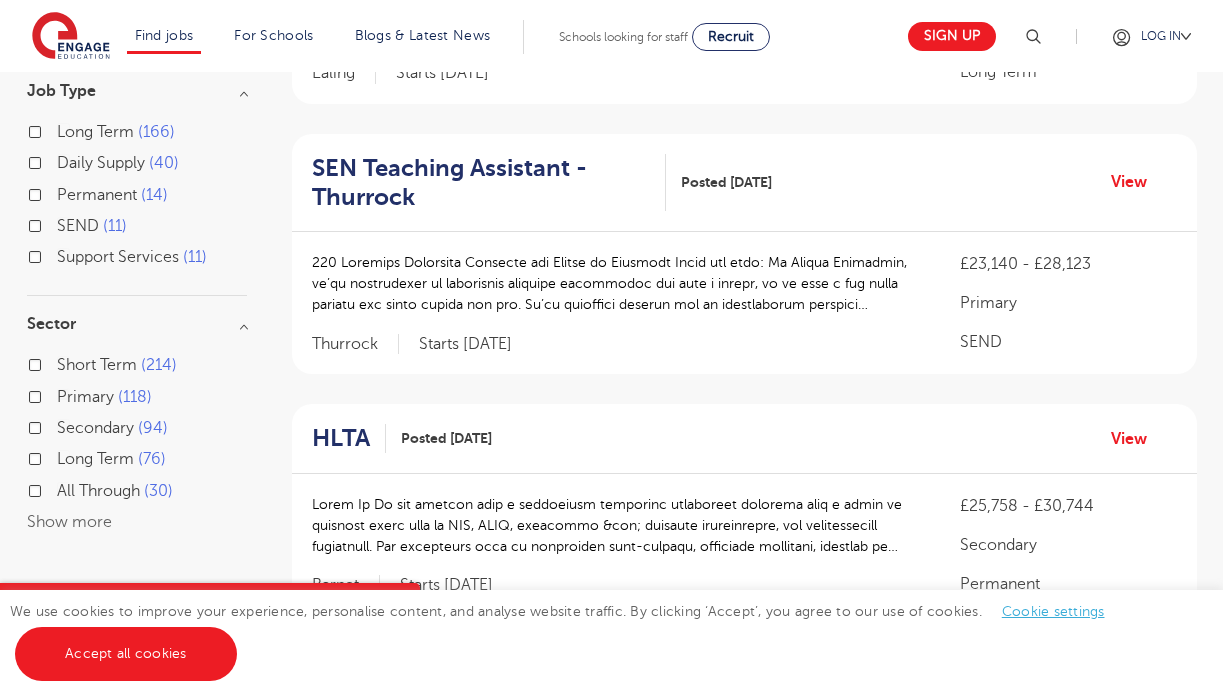 click on "Primary   118" at bounding box center (63, 394) 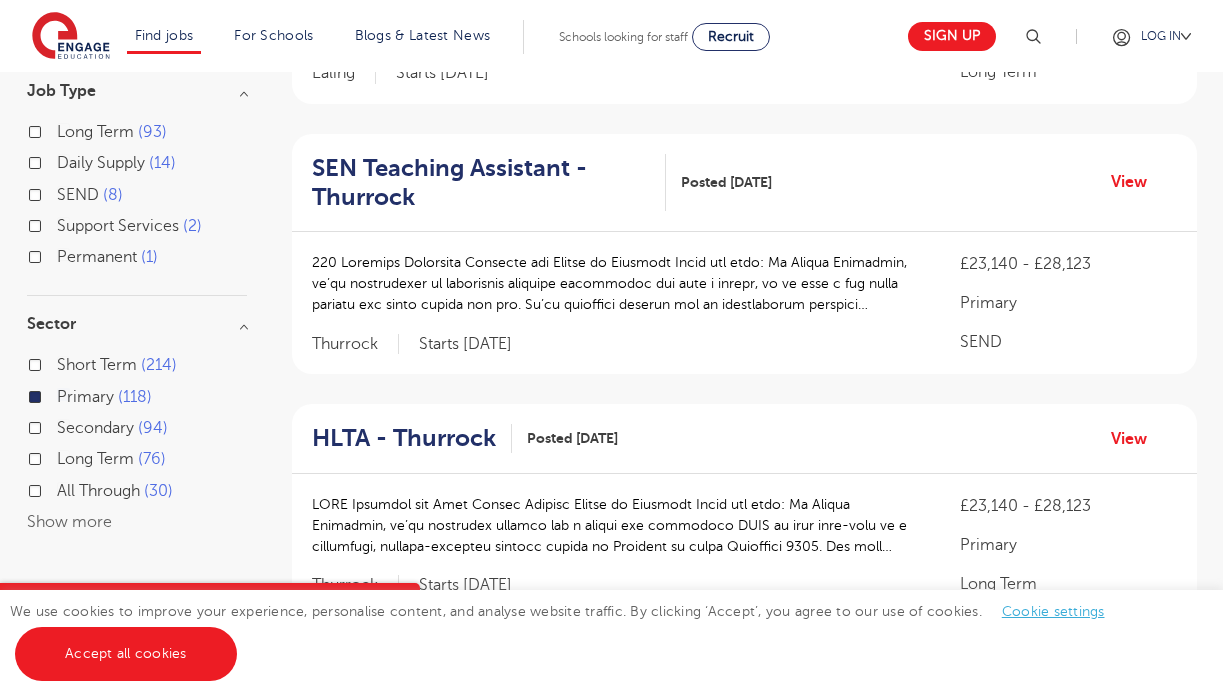click on "Secondary   94" at bounding box center [112, 428] 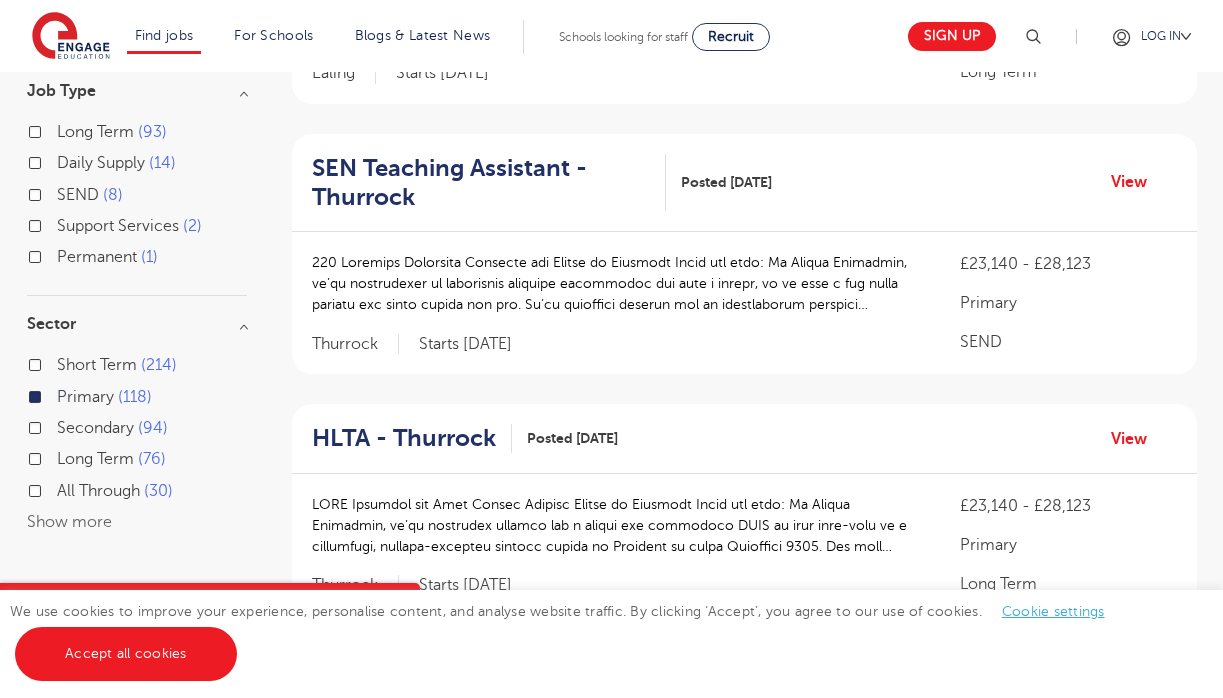 click on "Secondary   94" at bounding box center [63, 425] 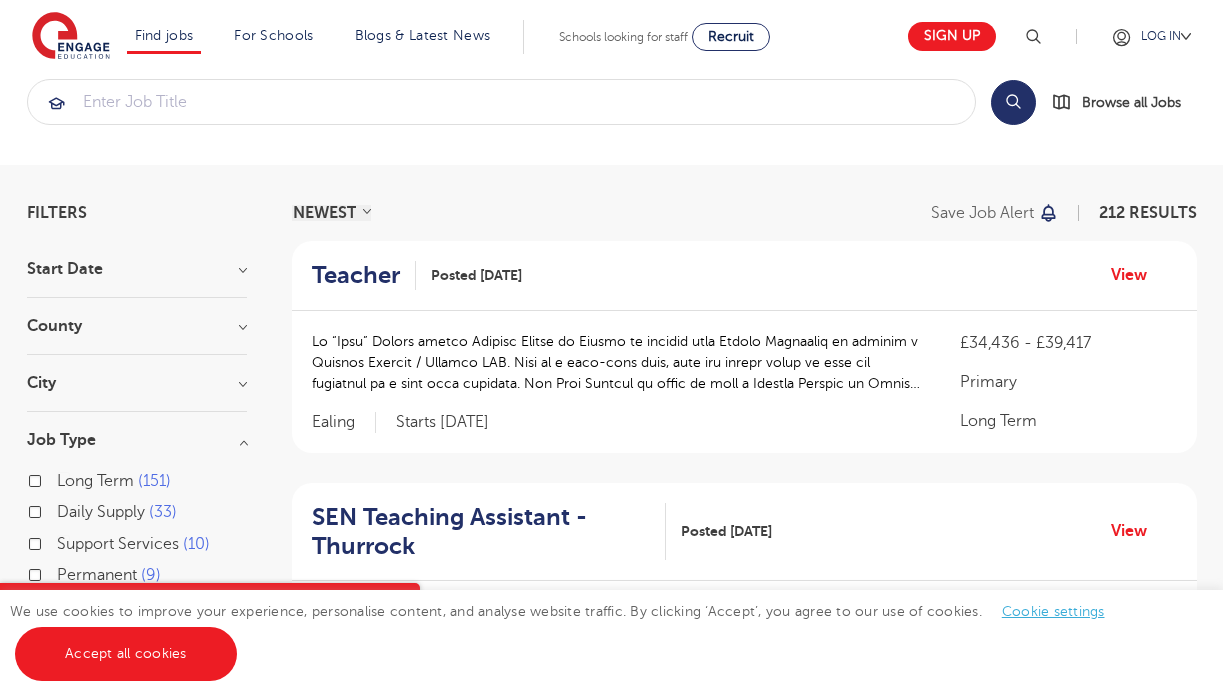 scroll, scrollTop: 0, scrollLeft: 0, axis: both 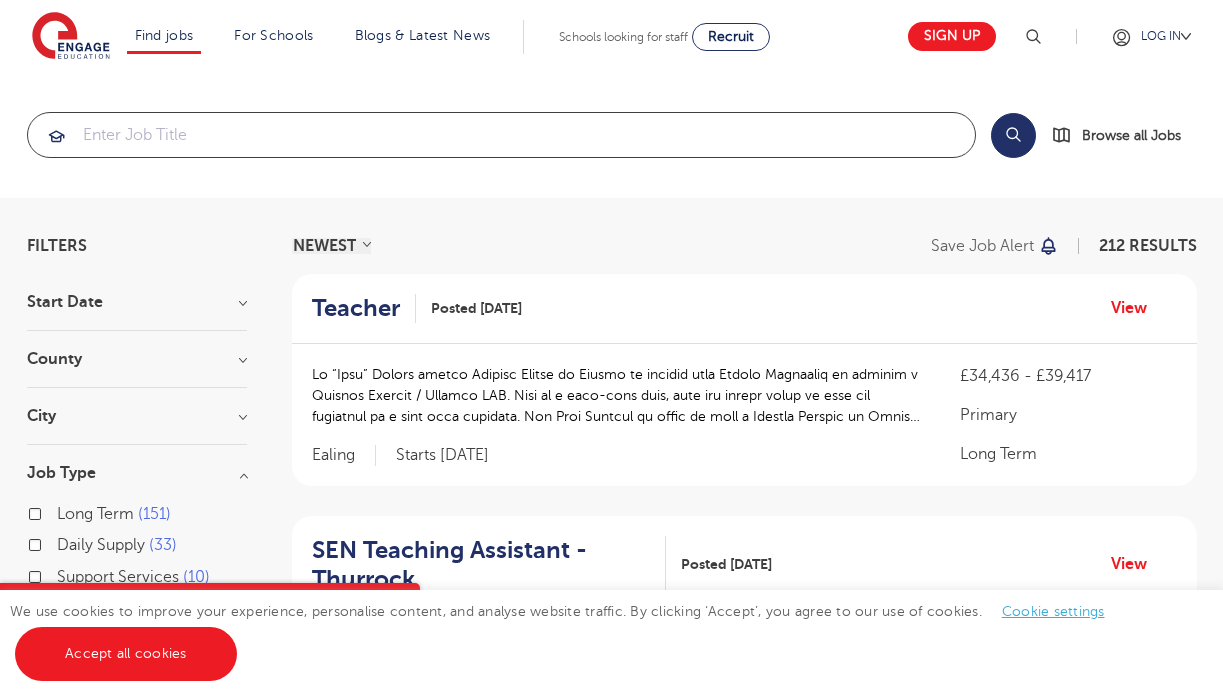 click at bounding box center [501, 135] 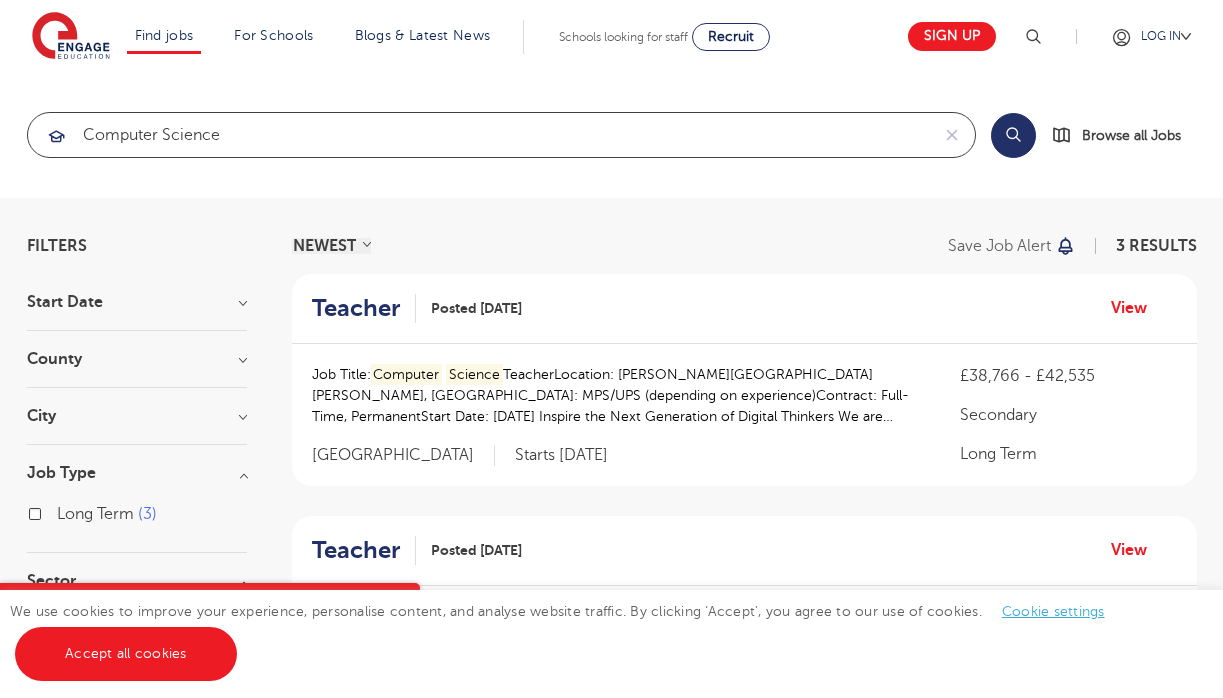 type on "computer science" 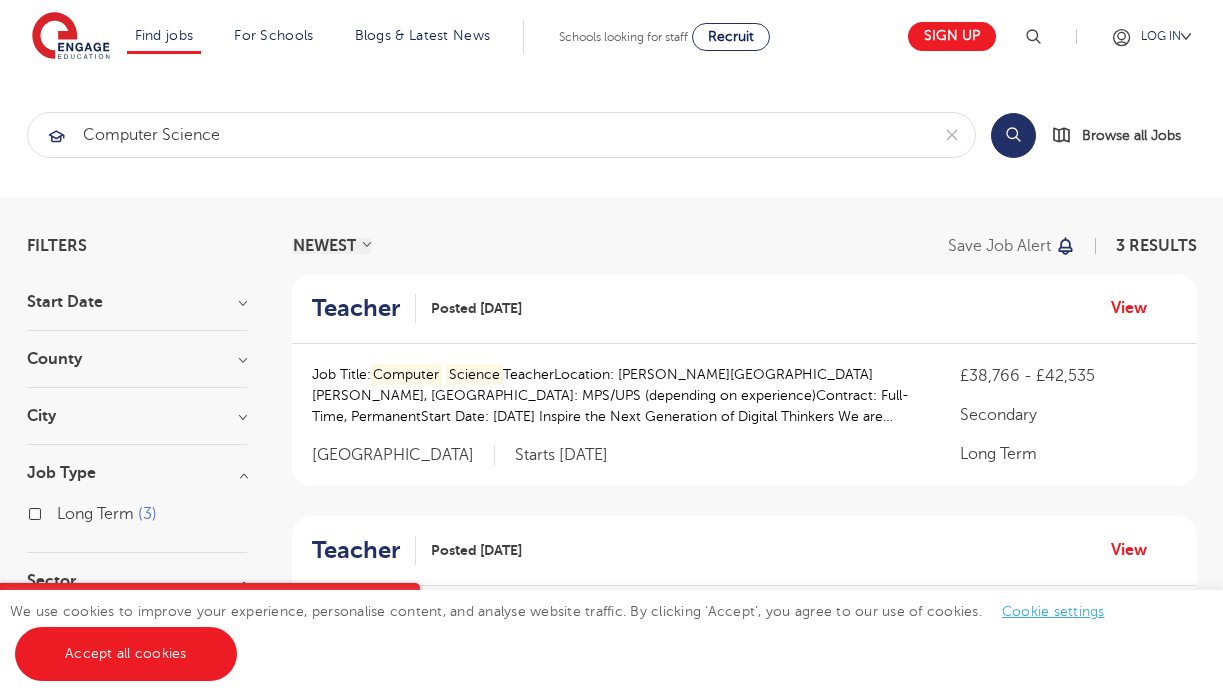 click on "Search" at bounding box center [1013, 135] 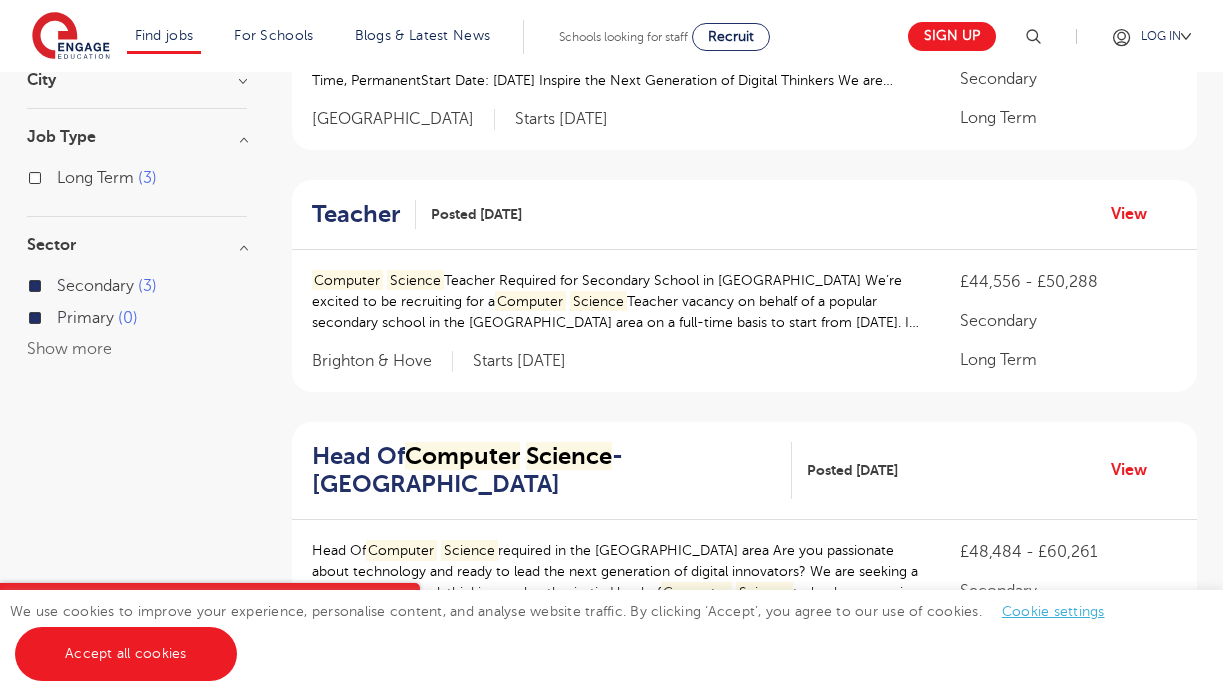 scroll, scrollTop: 318, scrollLeft: 0, axis: vertical 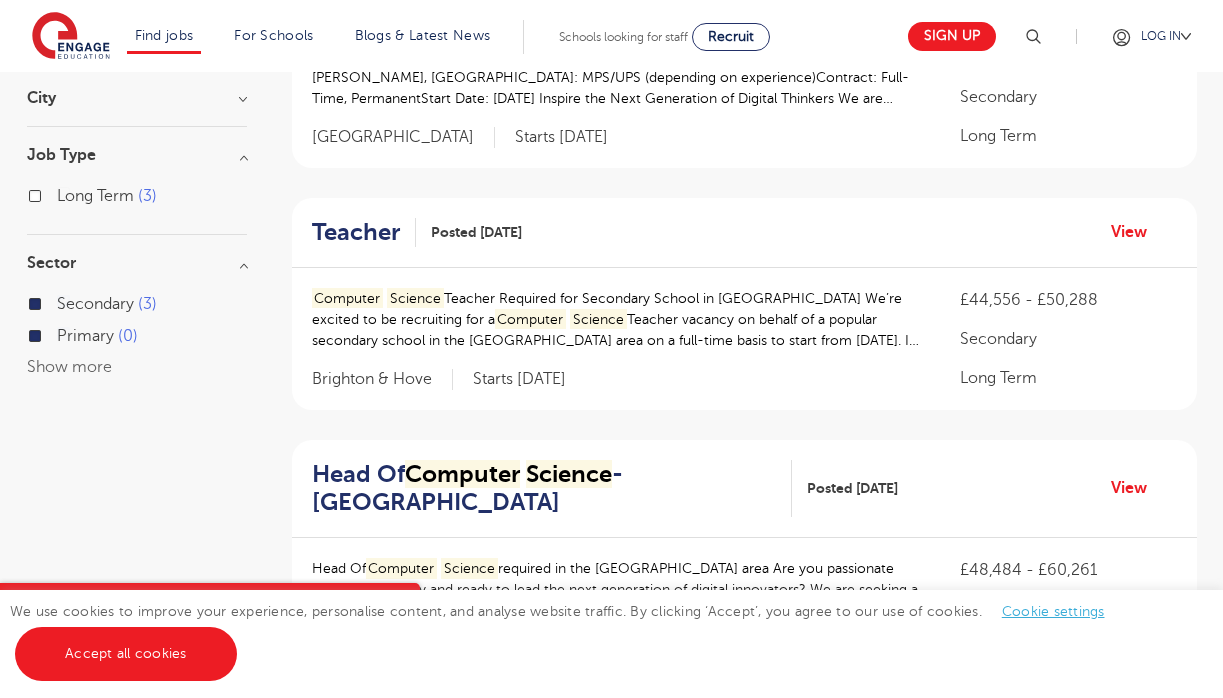 click on "Computer   Science  Teacher Required for Secondary School in Brighton
We’re excited to be recruiting for a  Computer   Science  Teacher vacancy on behalf of a popular secondary school in the Brighton area on a full-time basis to start from September 2025. If you’re an enthusiastic, fully-qualified  Computer   Science Computer   Science" at bounding box center (616, 319) 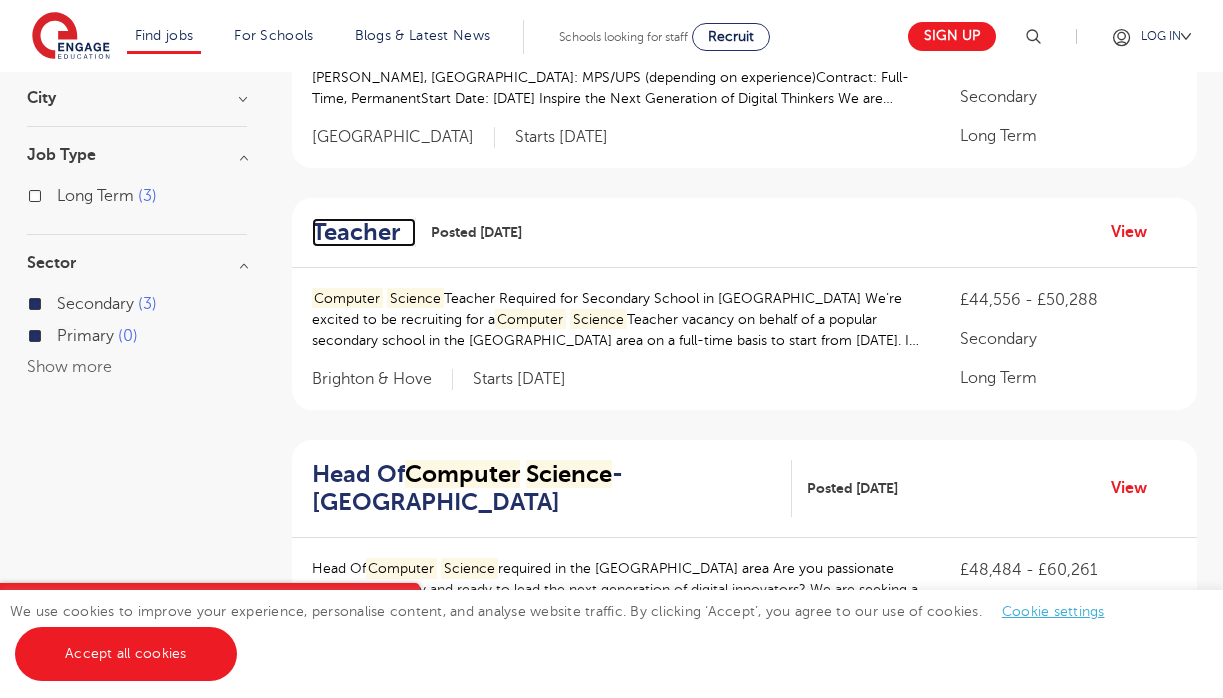 click on "Teacher" at bounding box center (356, 232) 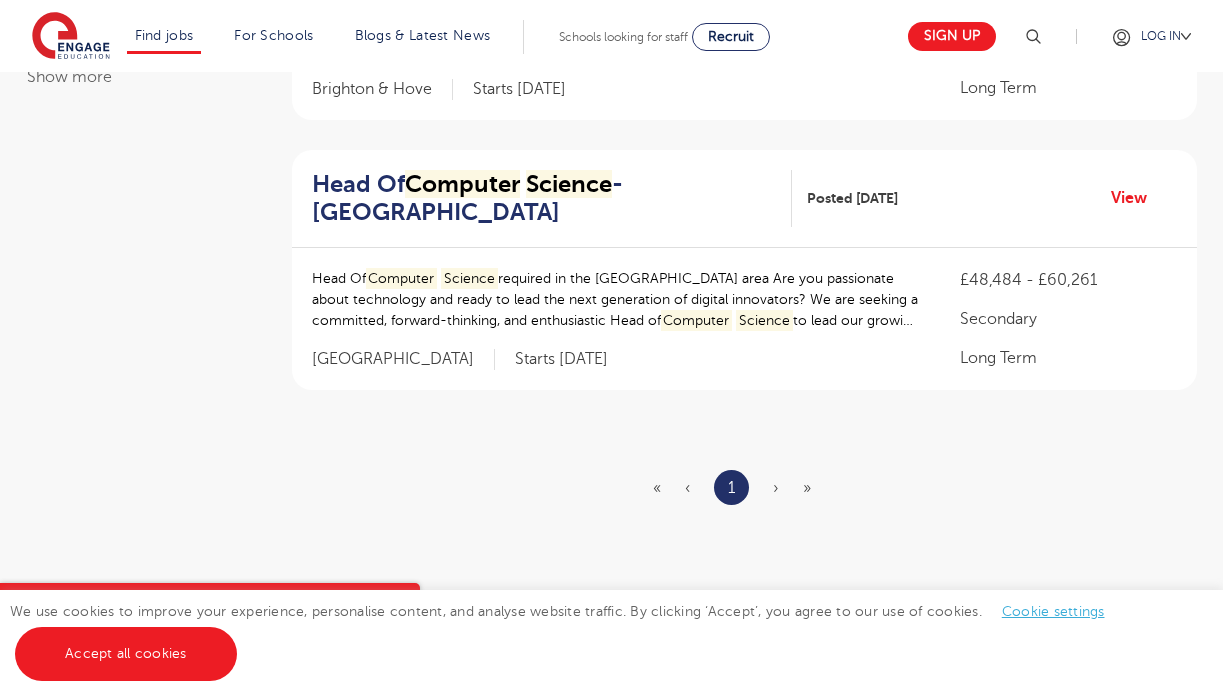 scroll, scrollTop: 613, scrollLeft: 0, axis: vertical 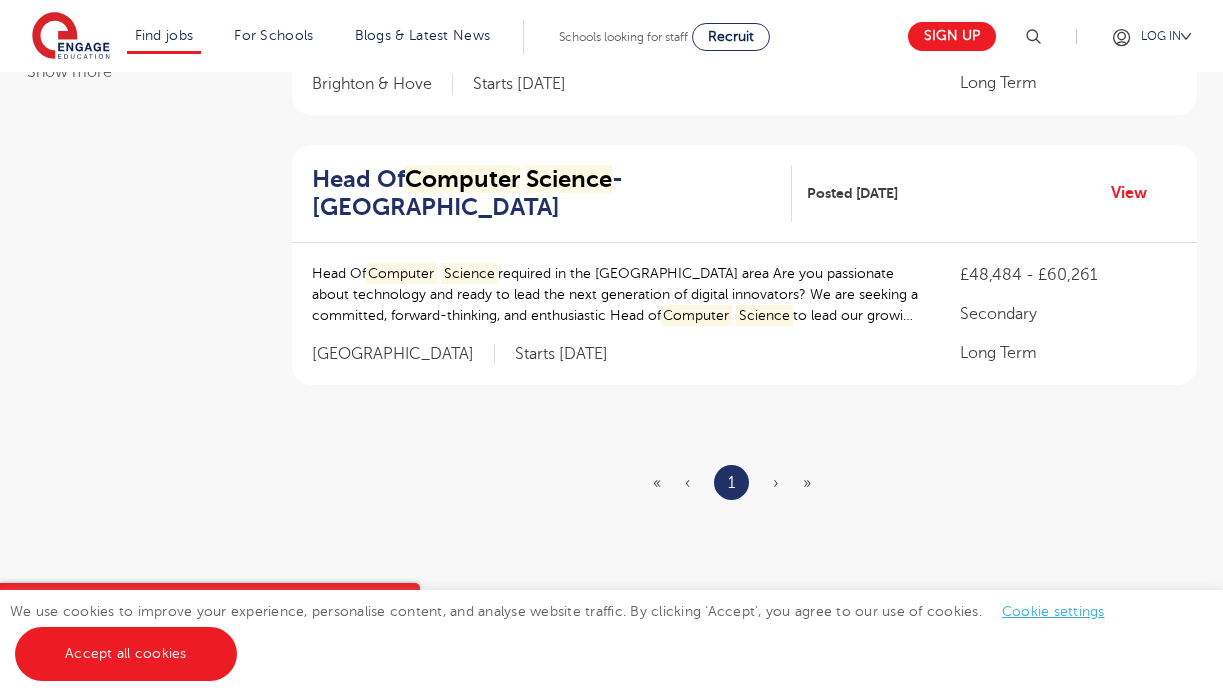 click on "« ‹ 1 › »" at bounding box center [744, 482] 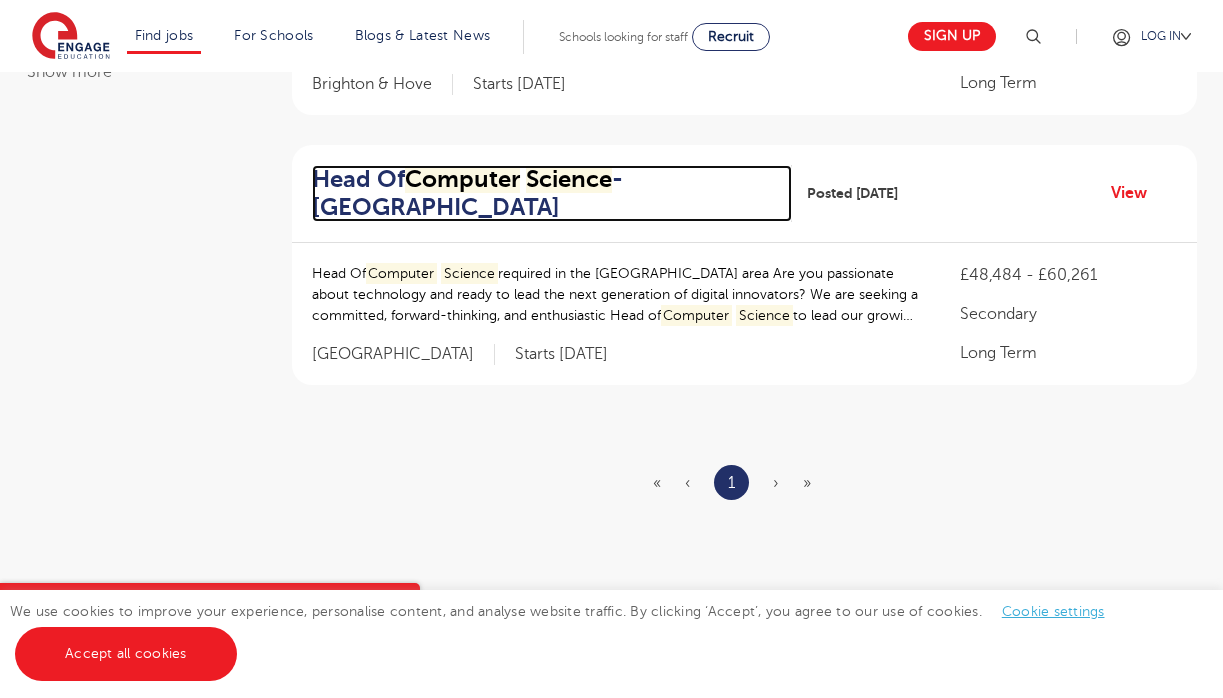 click on "Head Of  Computer   Science  - Epping Forest" at bounding box center (544, 194) 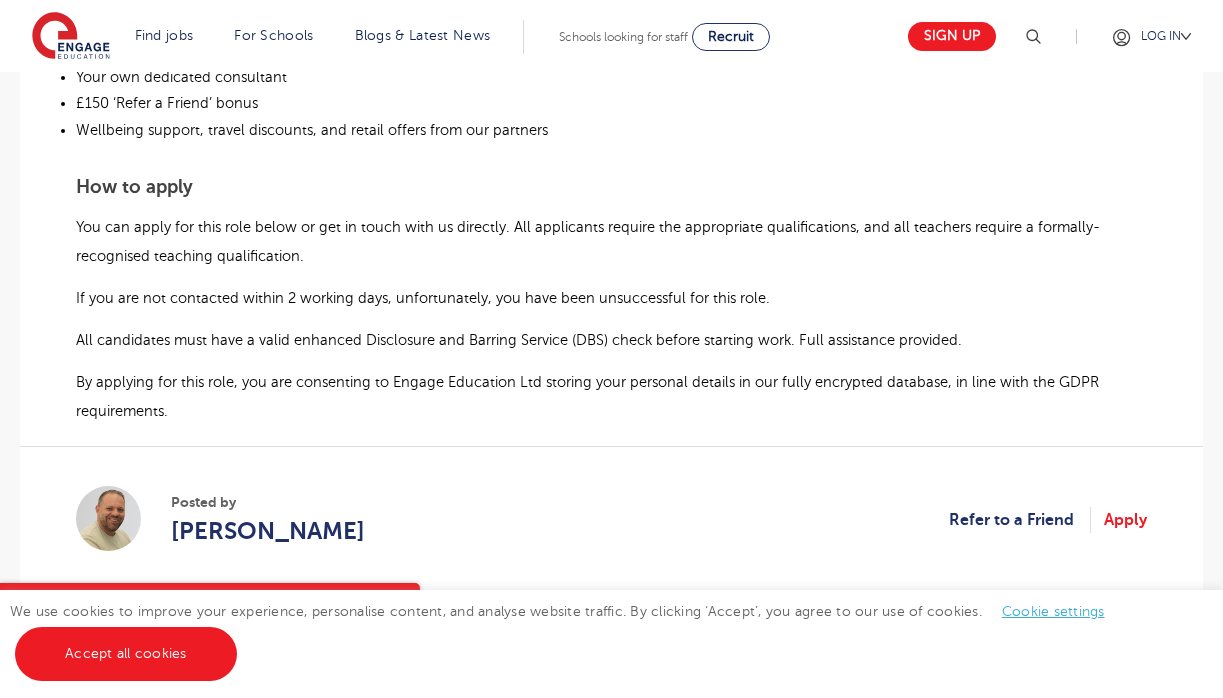 scroll, scrollTop: 1283, scrollLeft: 0, axis: vertical 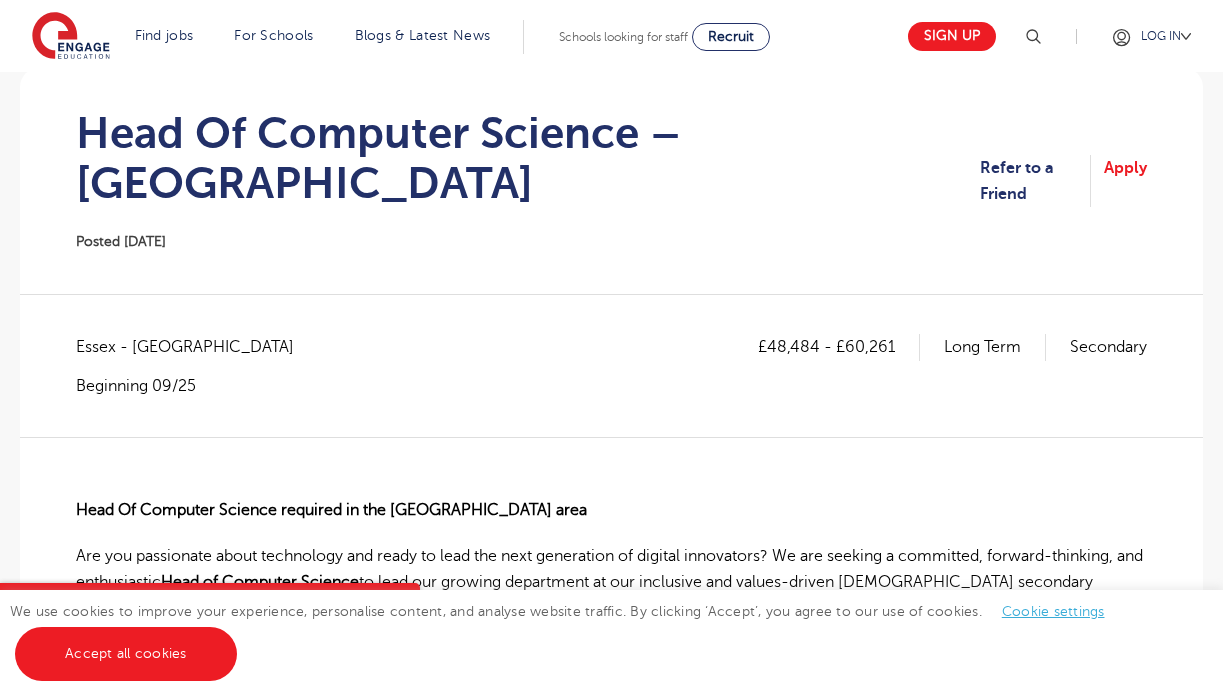 click on "Cookie settings" at bounding box center [1053, 611] 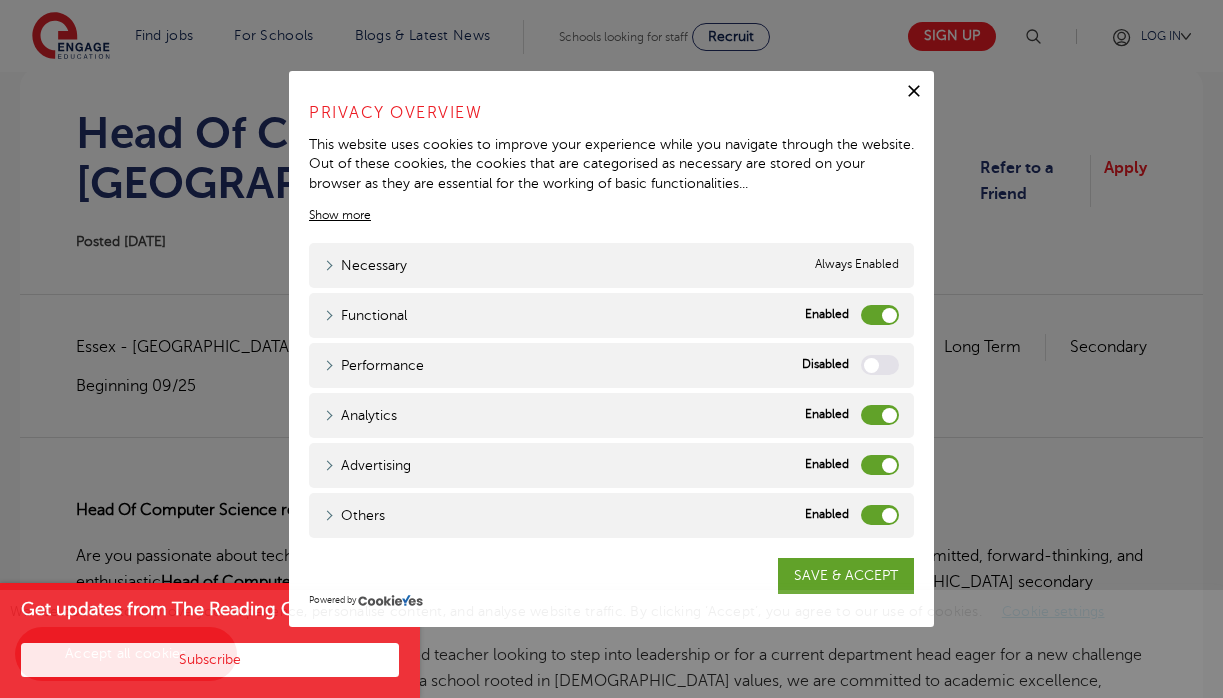 click on "Others" at bounding box center (880, 515) 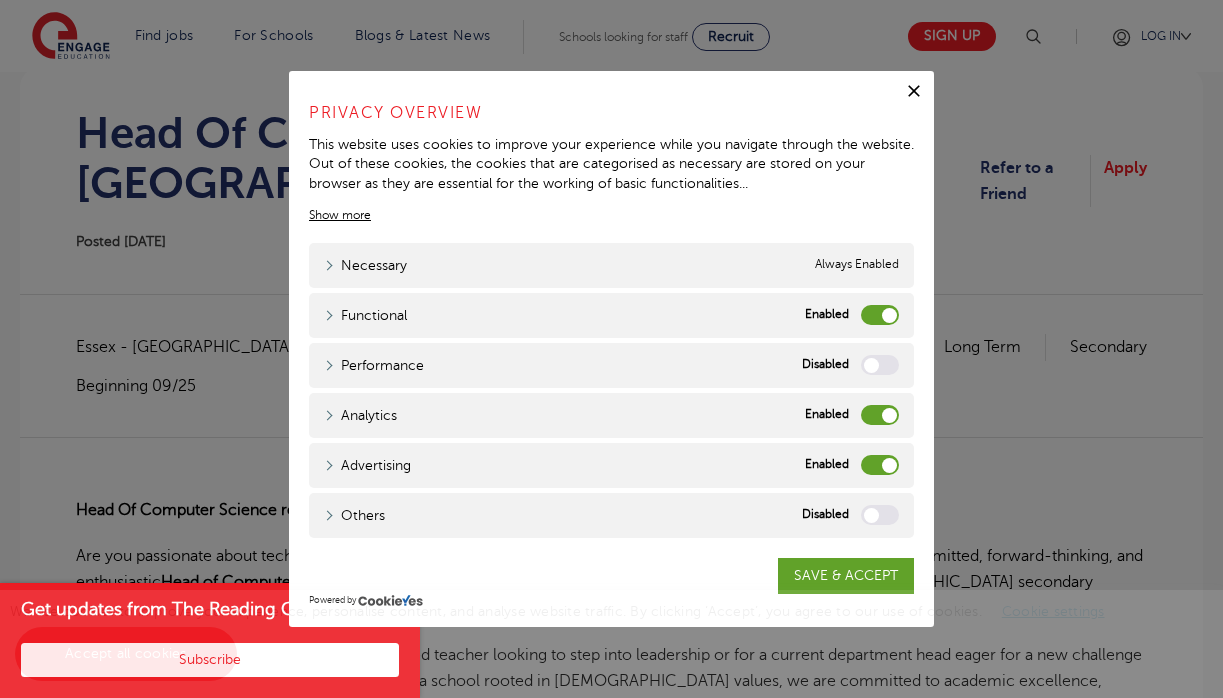 click on "Advertising" at bounding box center [880, 465] 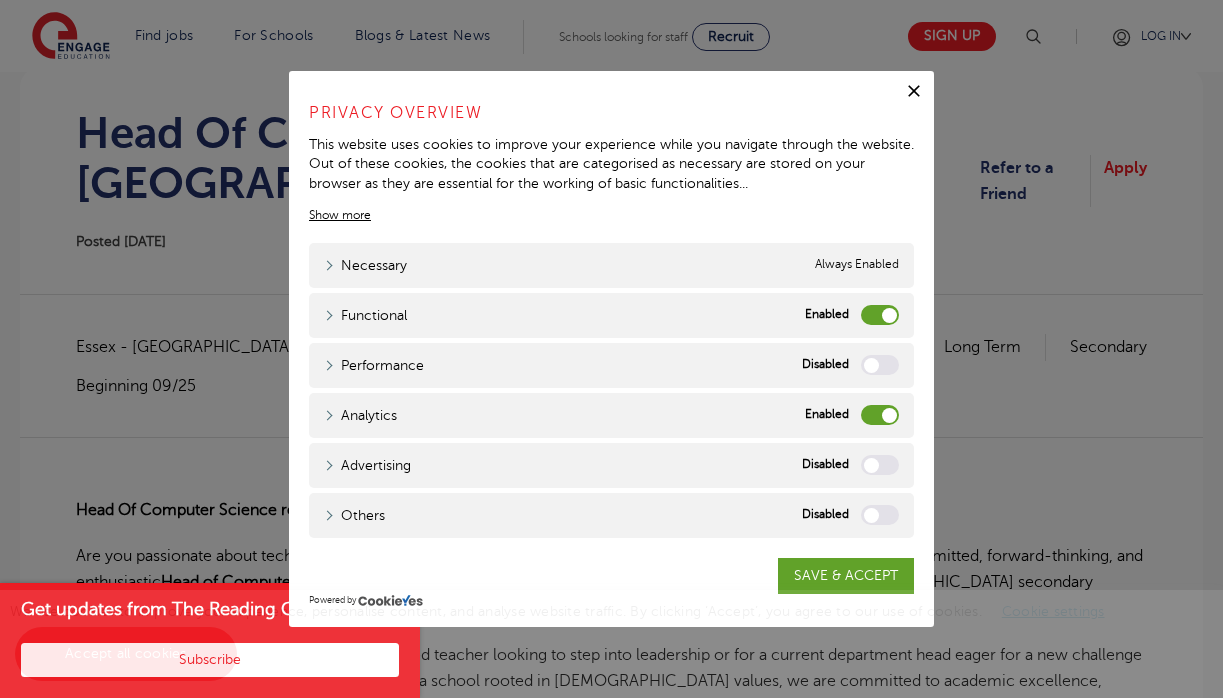 click on "Analytics" at bounding box center [880, 415] 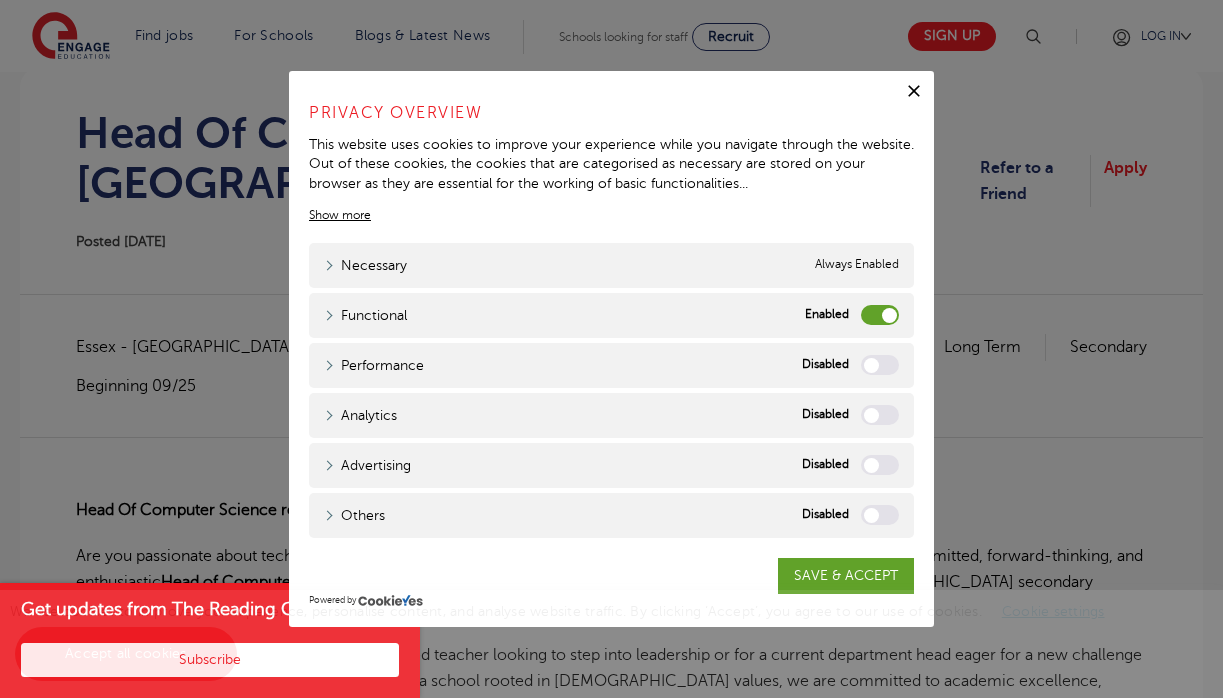 click on "Functional" at bounding box center (880, 315) 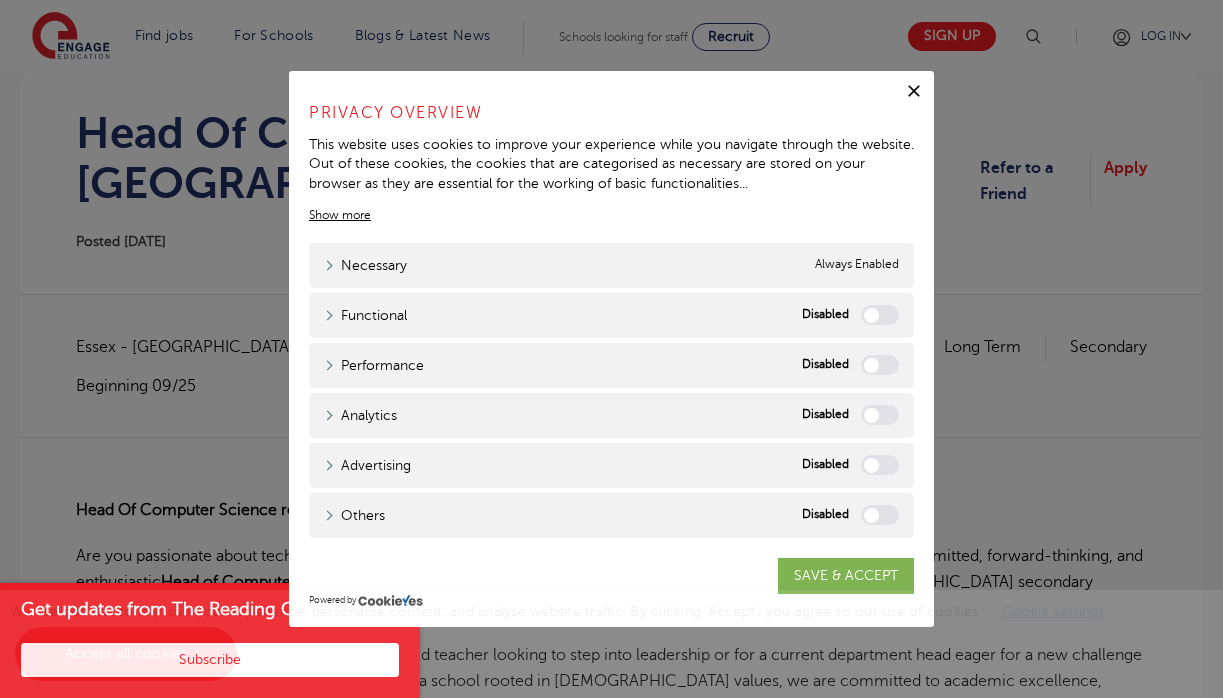 click on "SAVE & ACCEPT" at bounding box center [846, 576] 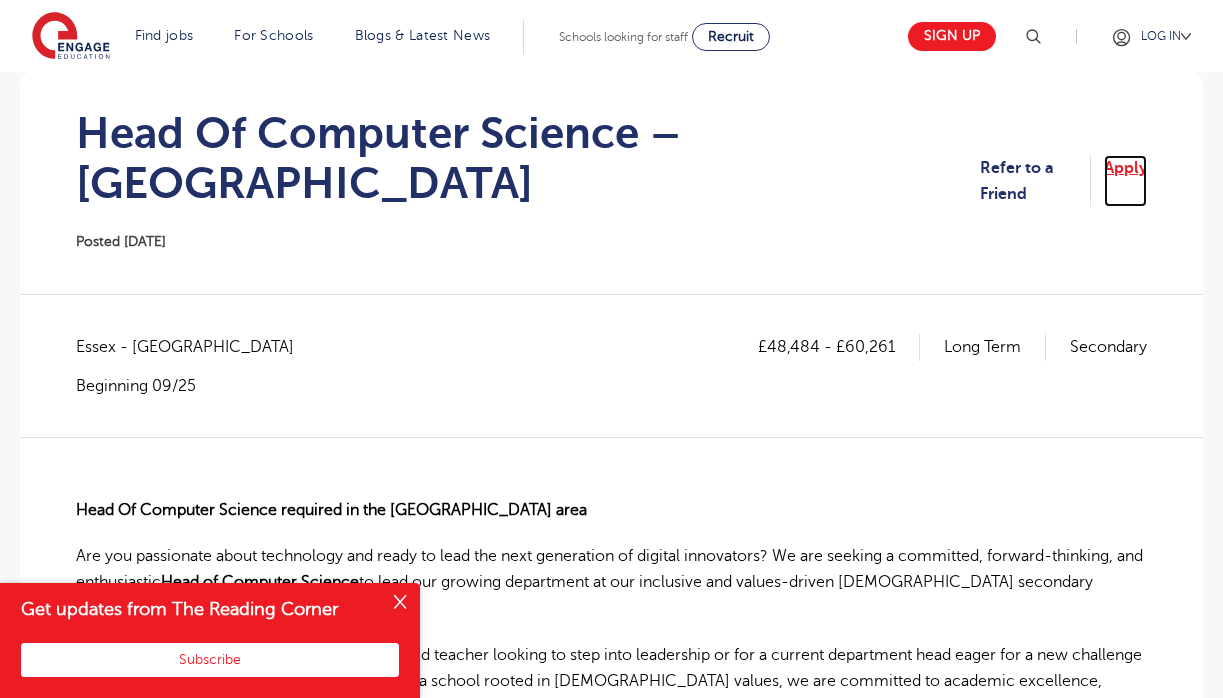 click on "Apply" at bounding box center (1125, 181) 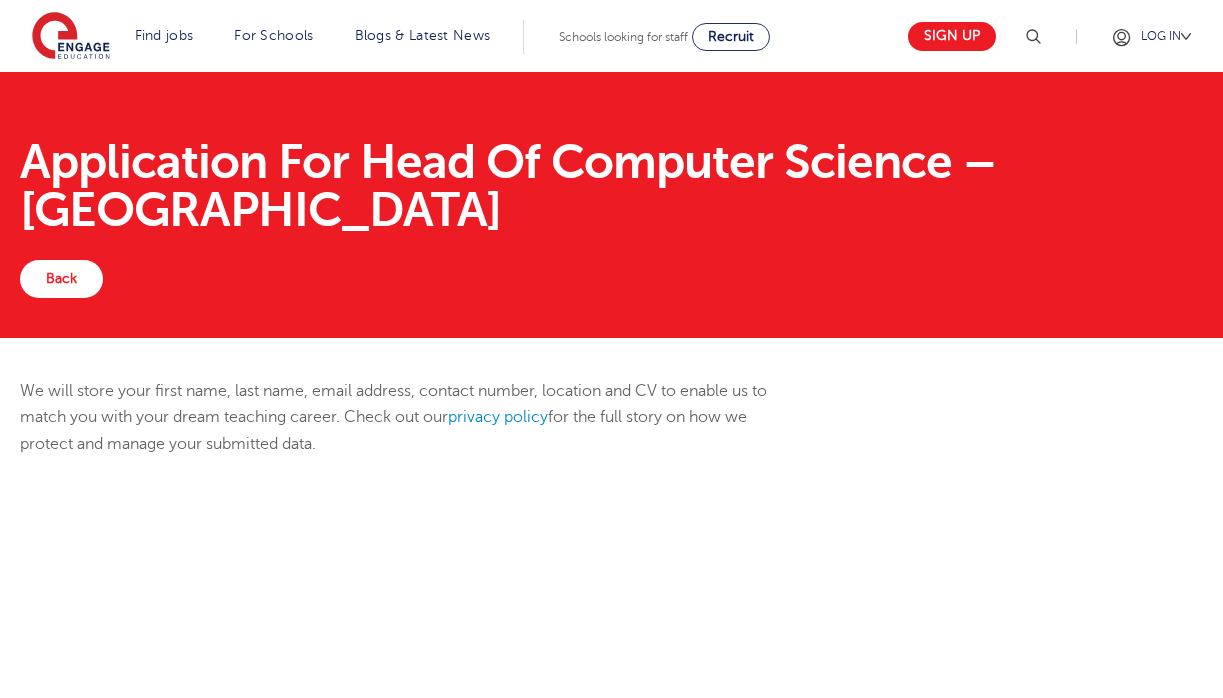 scroll, scrollTop: 0, scrollLeft: 0, axis: both 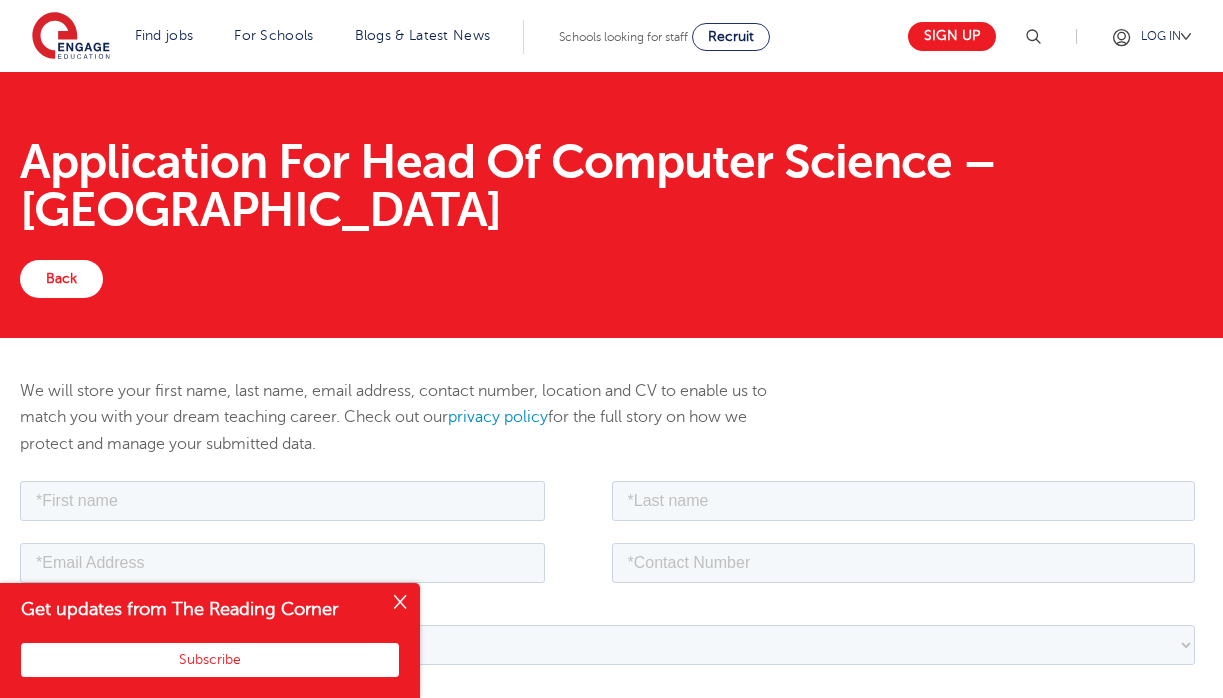 click at bounding box center (400, 603) 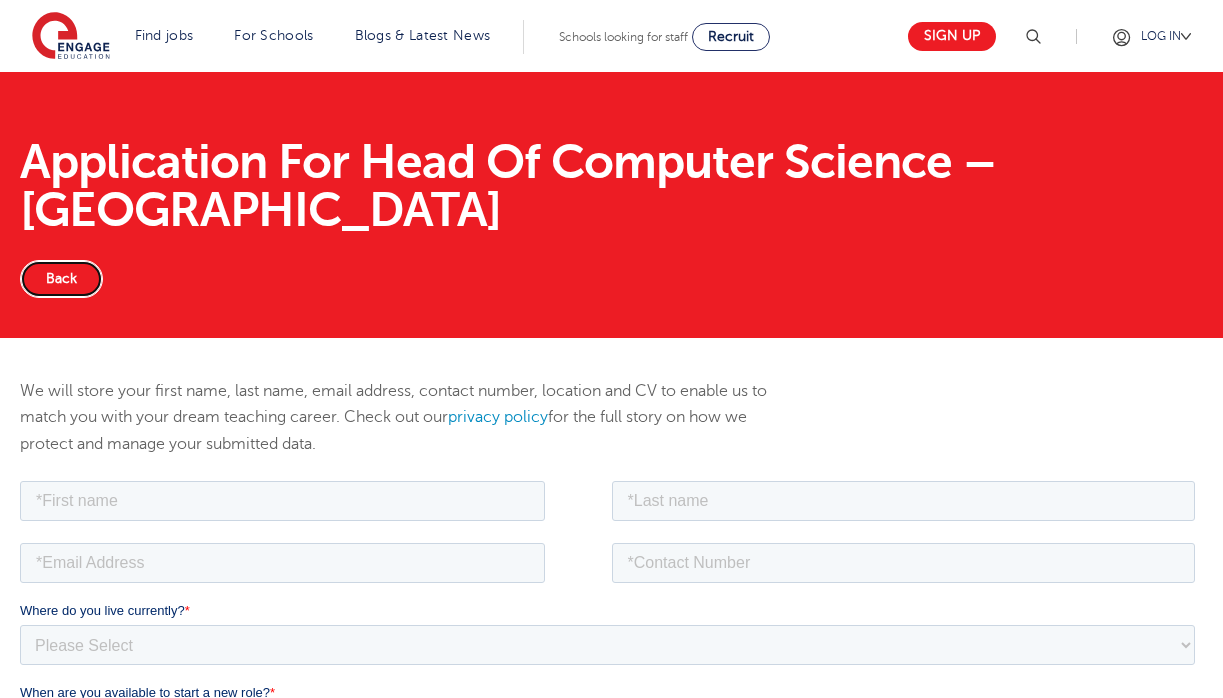 click on "Back" at bounding box center (61, 279) 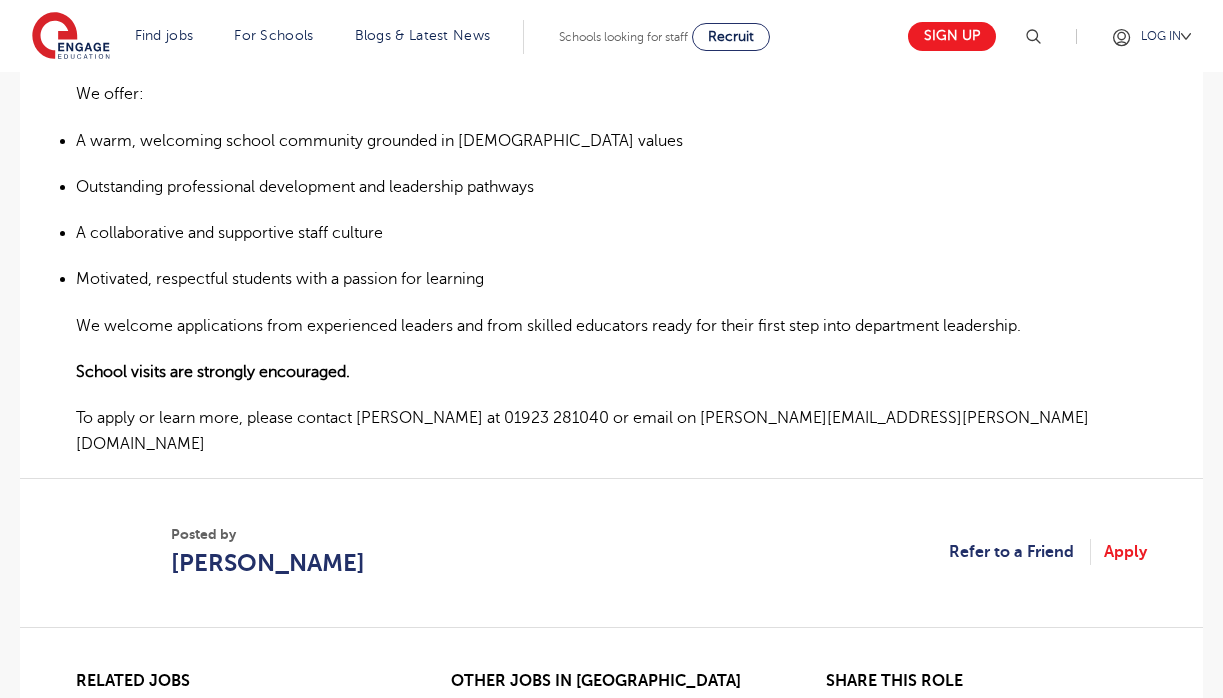 scroll, scrollTop: 1123, scrollLeft: 0, axis: vertical 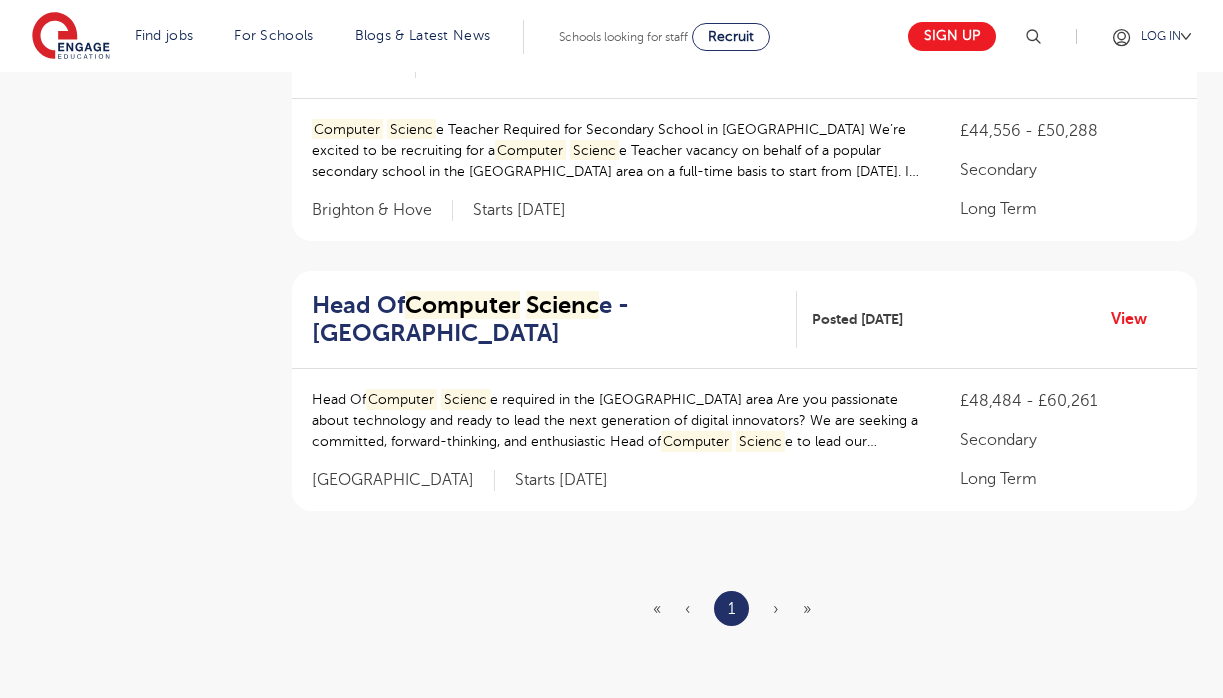 click on "Head Of  Computer   Scienc e - Epping Forest
Posted 06/06/25
View" at bounding box center (744, 320) 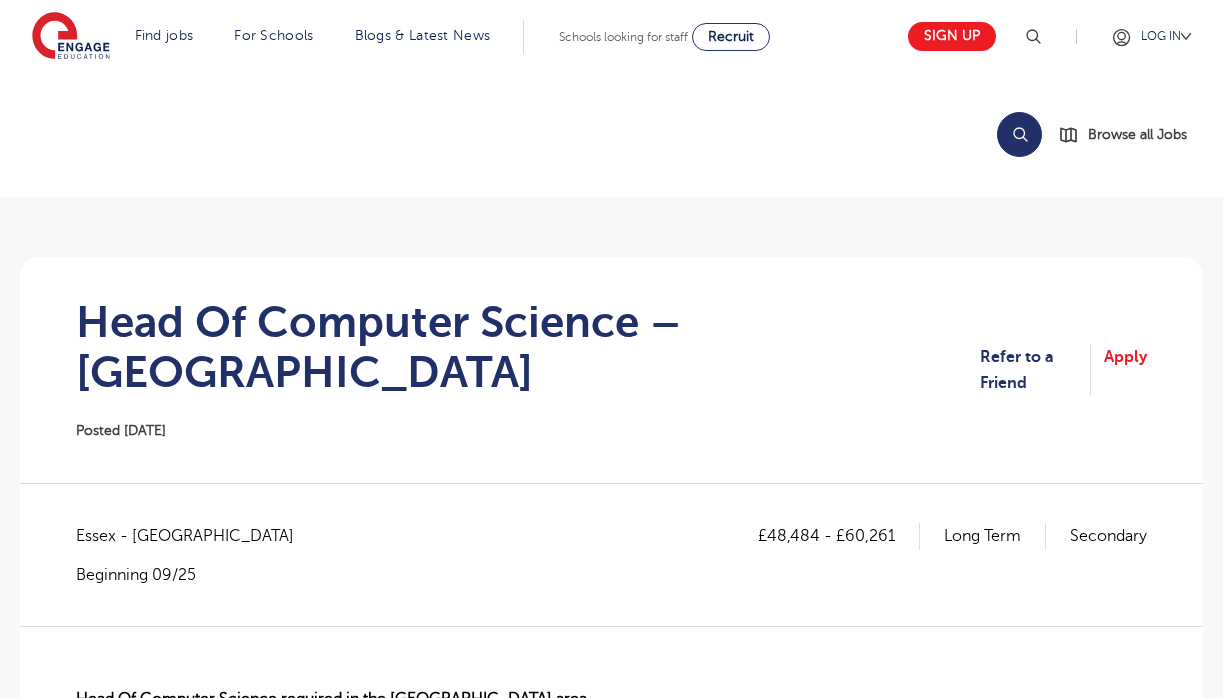scroll, scrollTop: 87, scrollLeft: 0, axis: vertical 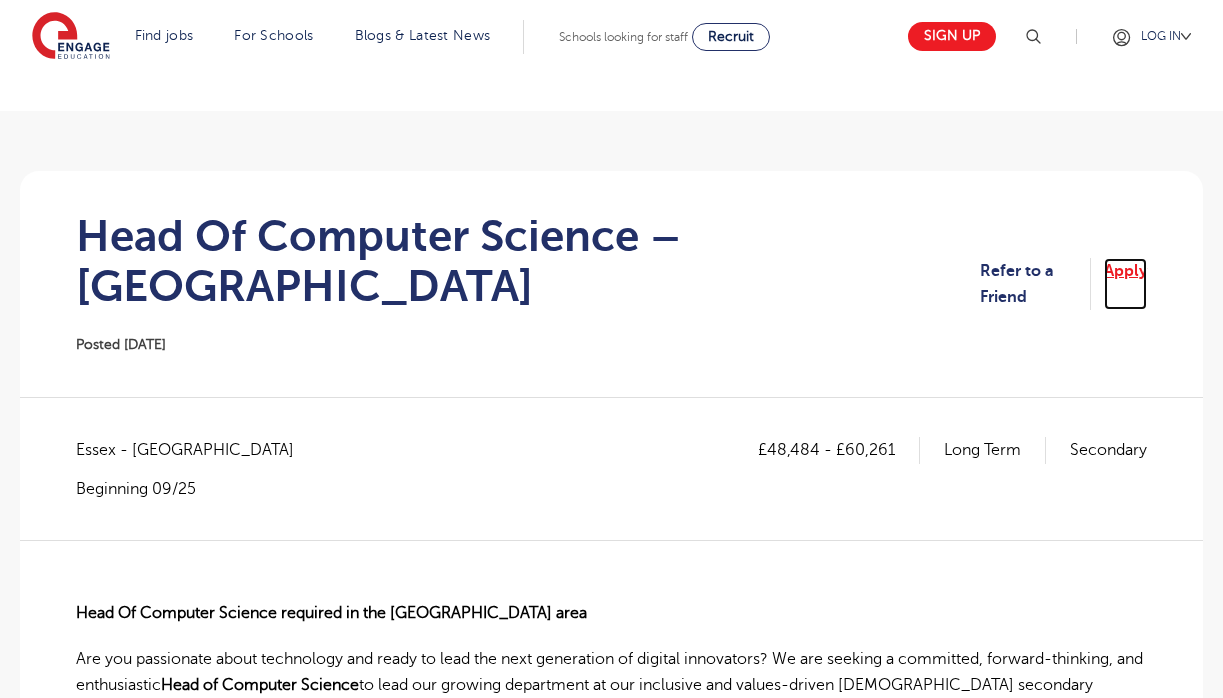 click on "Apply" at bounding box center (1125, 284) 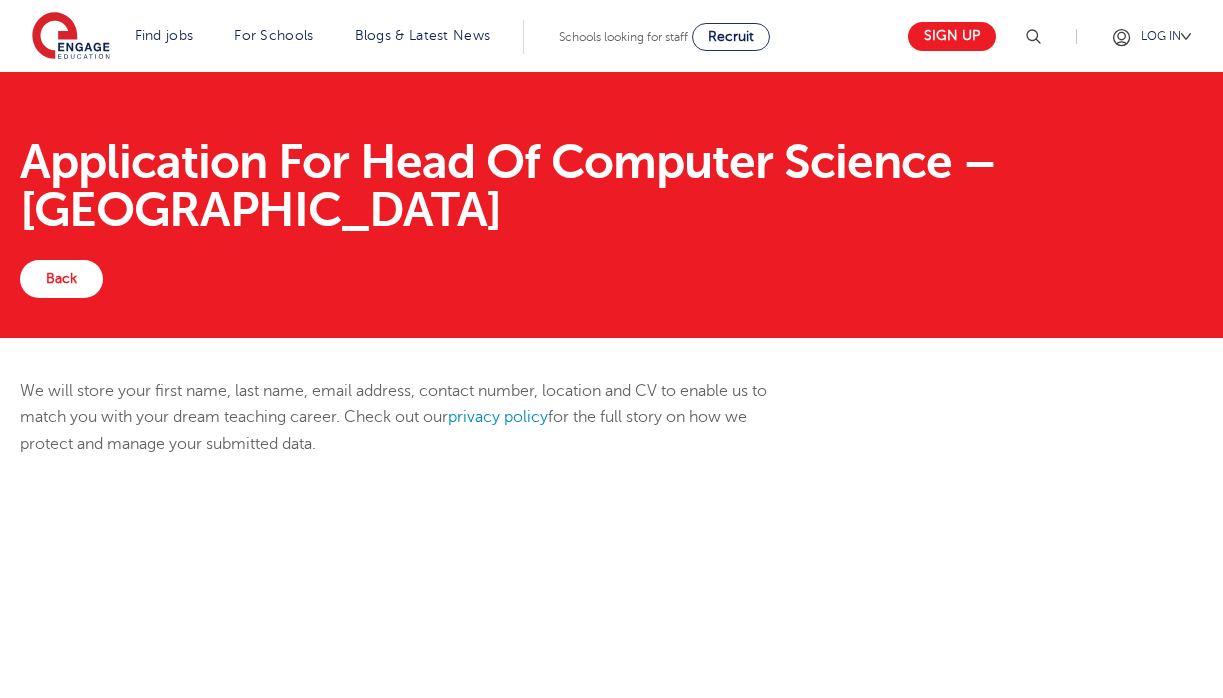 scroll, scrollTop: 0, scrollLeft: 0, axis: both 